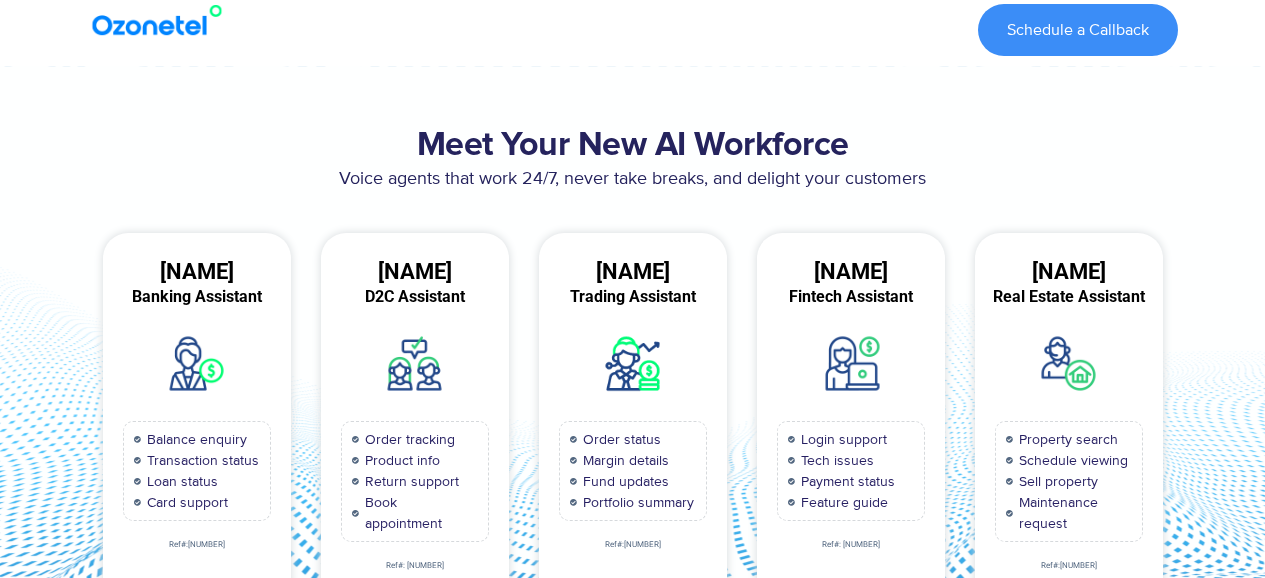 scroll, scrollTop: 206, scrollLeft: 0, axis: vertical 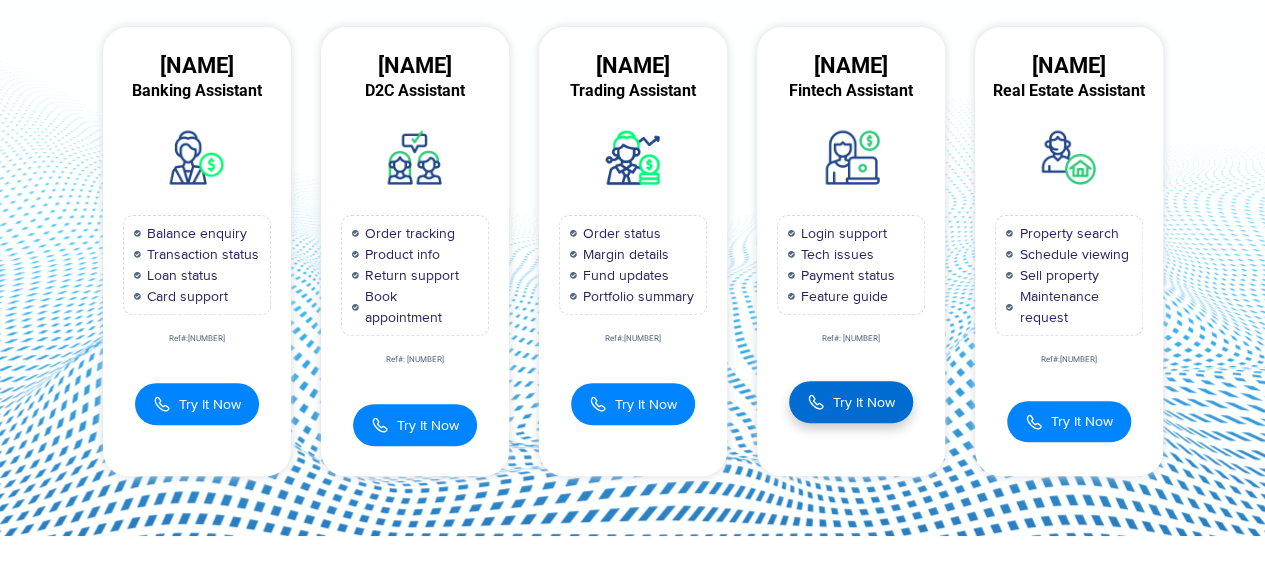 click on "Try It Now" at bounding box center [864, 402] 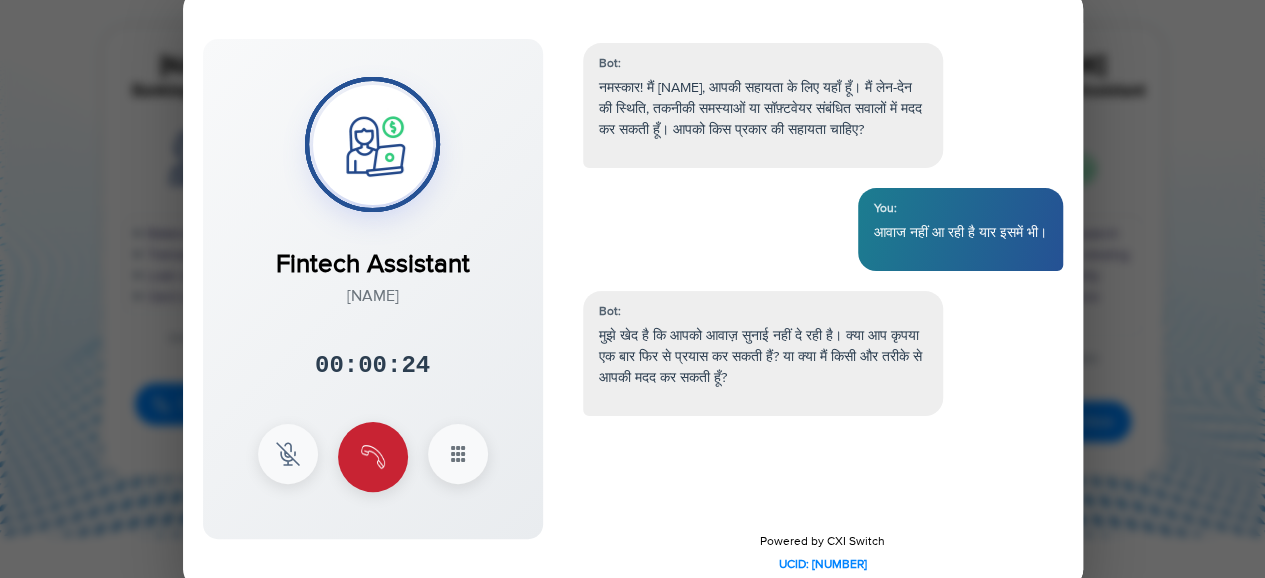 click at bounding box center [373, 457] 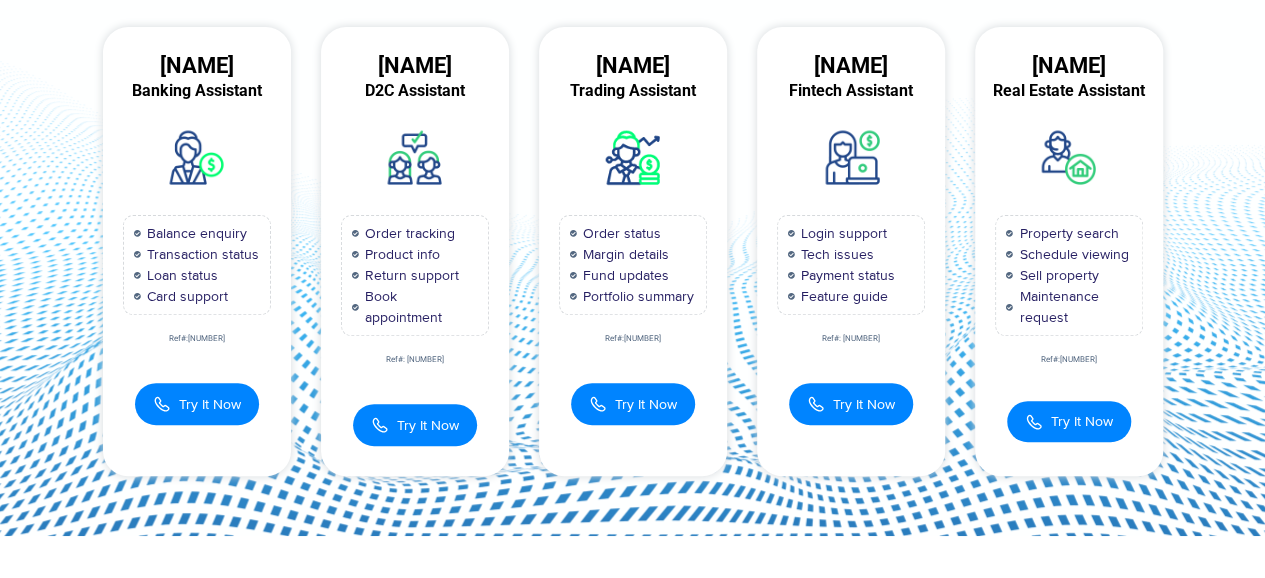 scroll, scrollTop: 0, scrollLeft: 0, axis: both 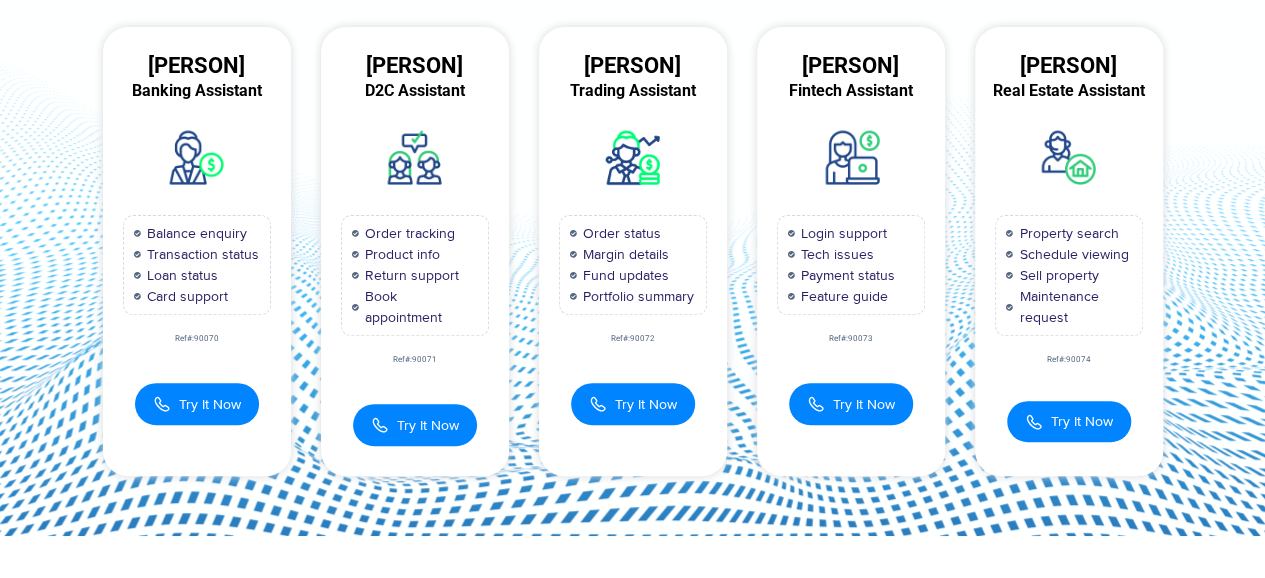 click on "Meet Your New AI Workforce
Voice agents that work 24/7, never take breaks, and delight your customers
Avanti
Banking Assistant
Balance enquiry
Transaction status
Loan status
Card support
Ref#:90070
Voice Bot
Try It Now
Avanti ×" at bounding box center (632, 198) 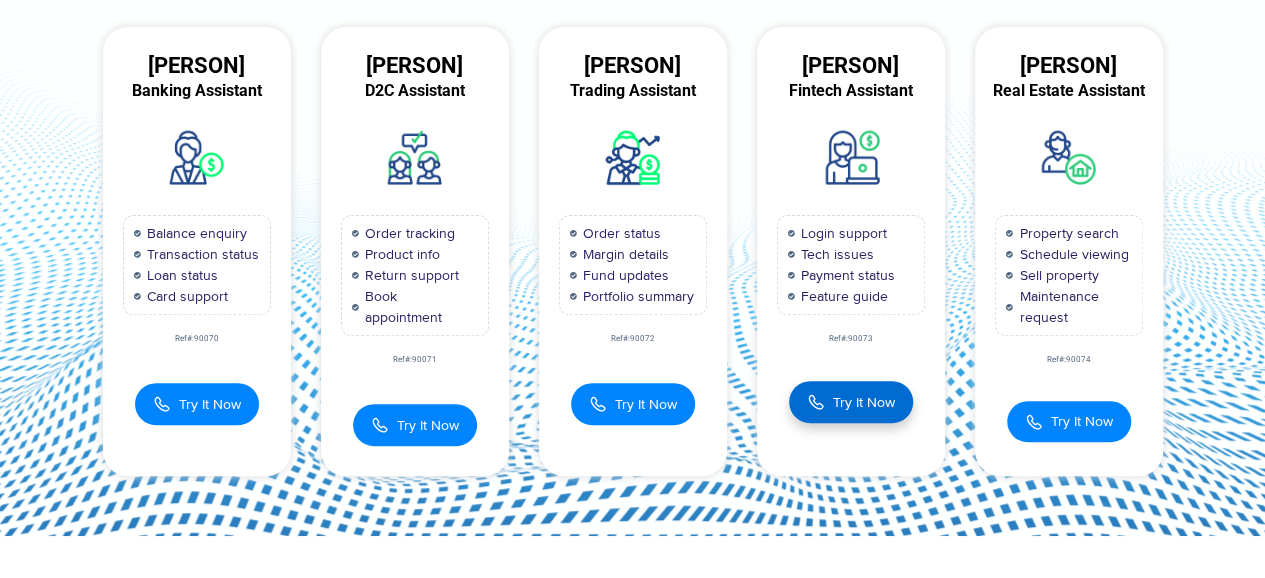 click on "Try It Now" at bounding box center (864, 402) 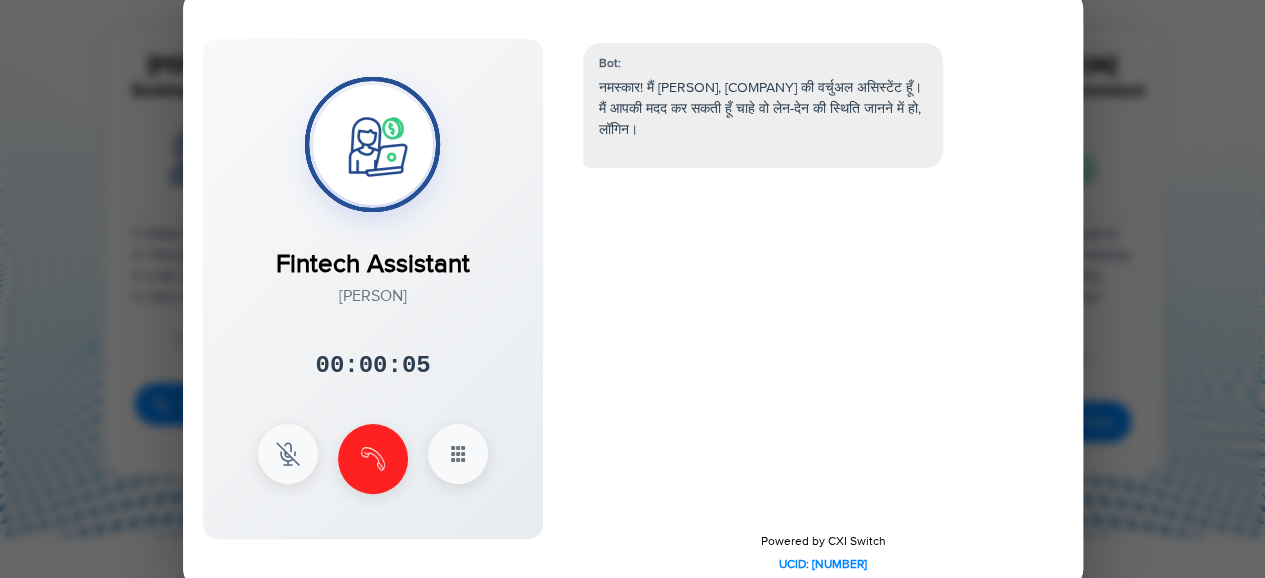click on "UCID: 33206733675807797" at bounding box center (823, 565) 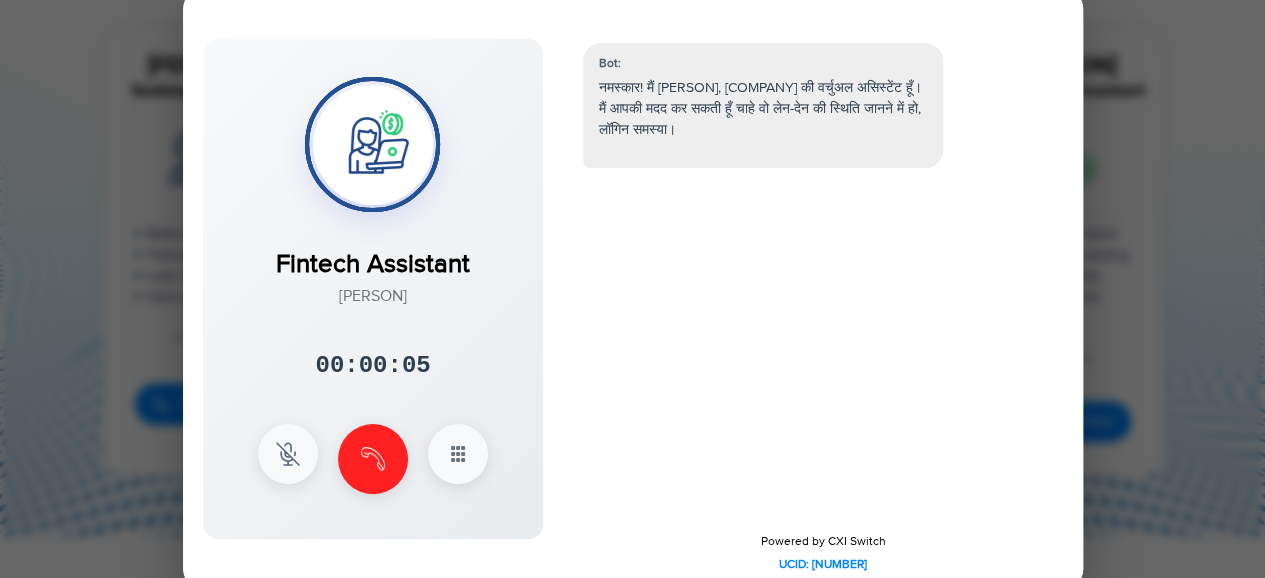 click on "UCID: 33206733675807797" at bounding box center (823, 565) 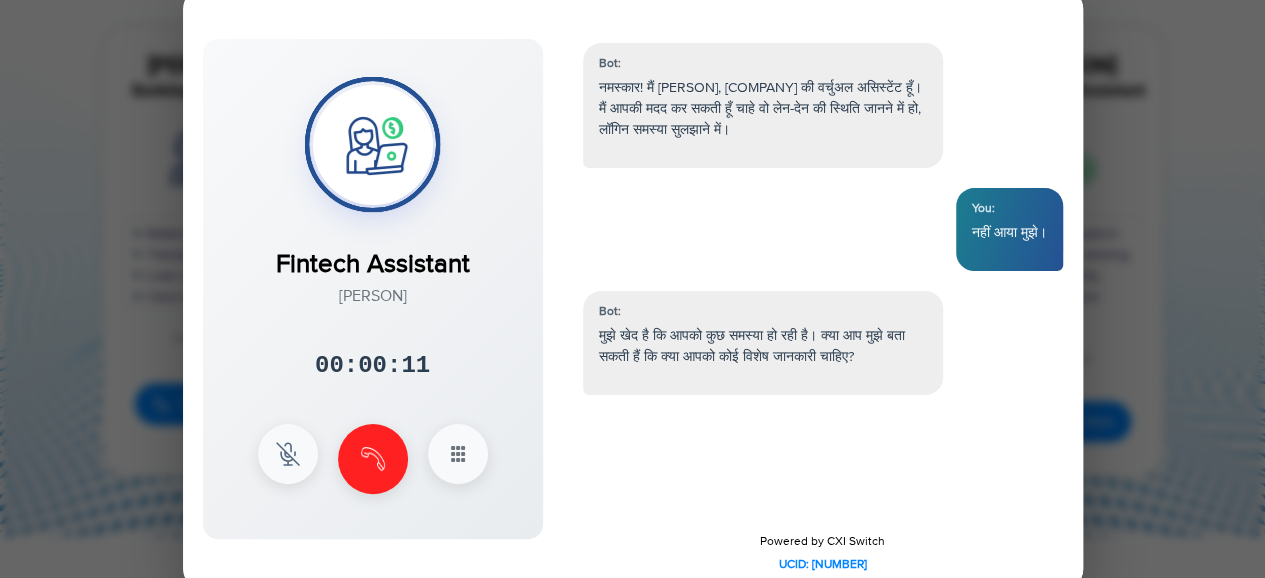 click at bounding box center (372, 144) 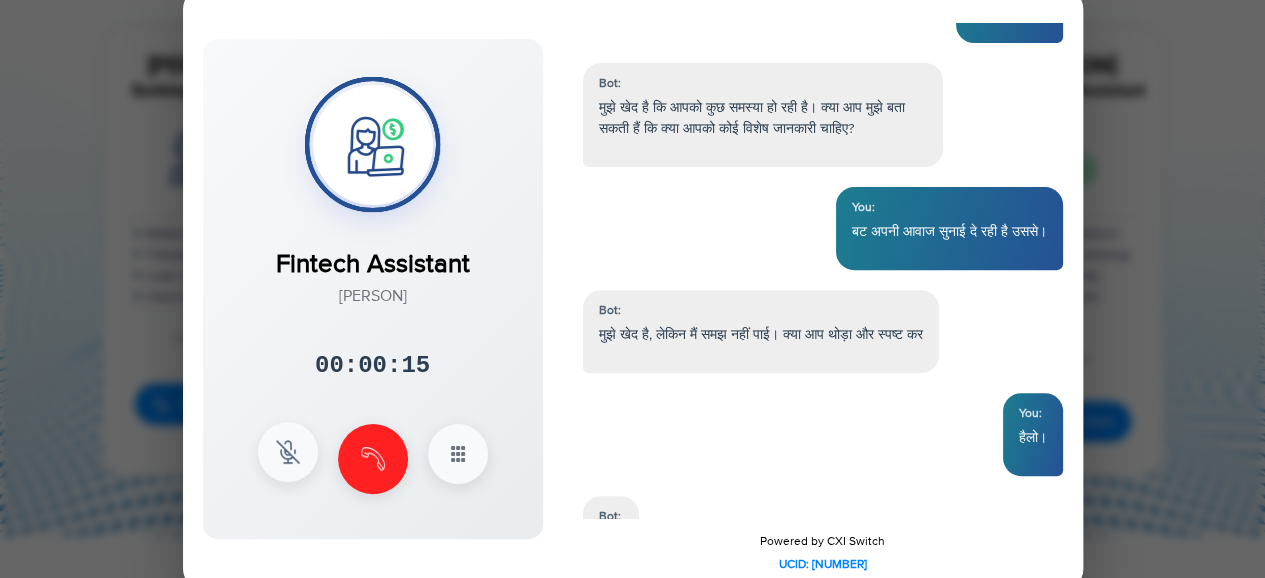 scroll, scrollTop: 330, scrollLeft: 0, axis: vertical 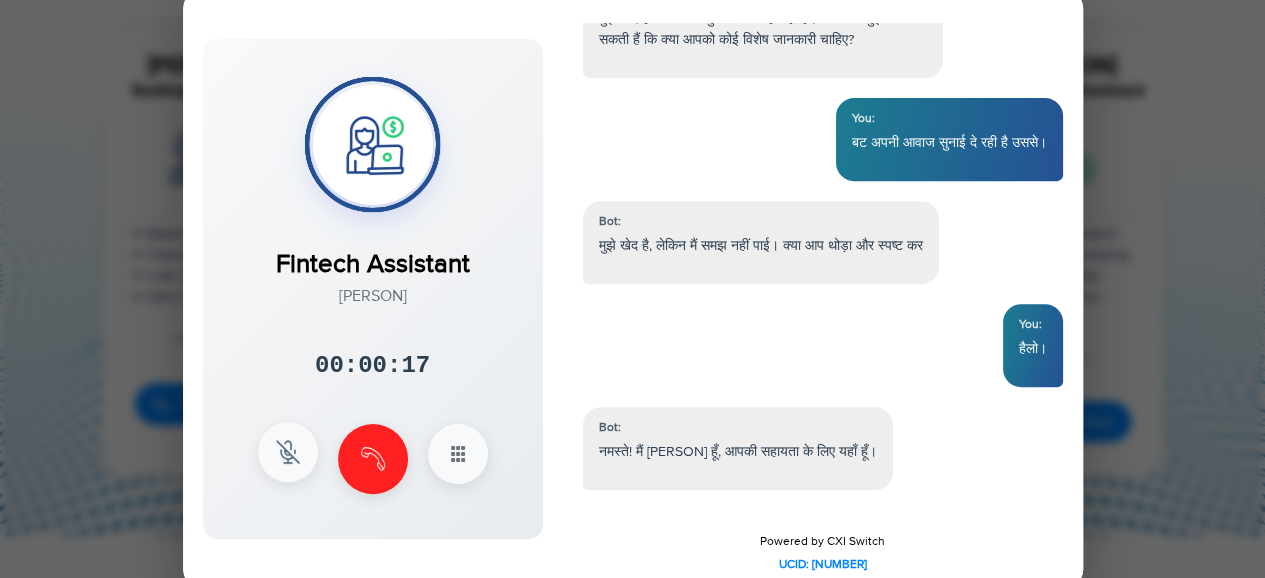 click at bounding box center (288, 452) 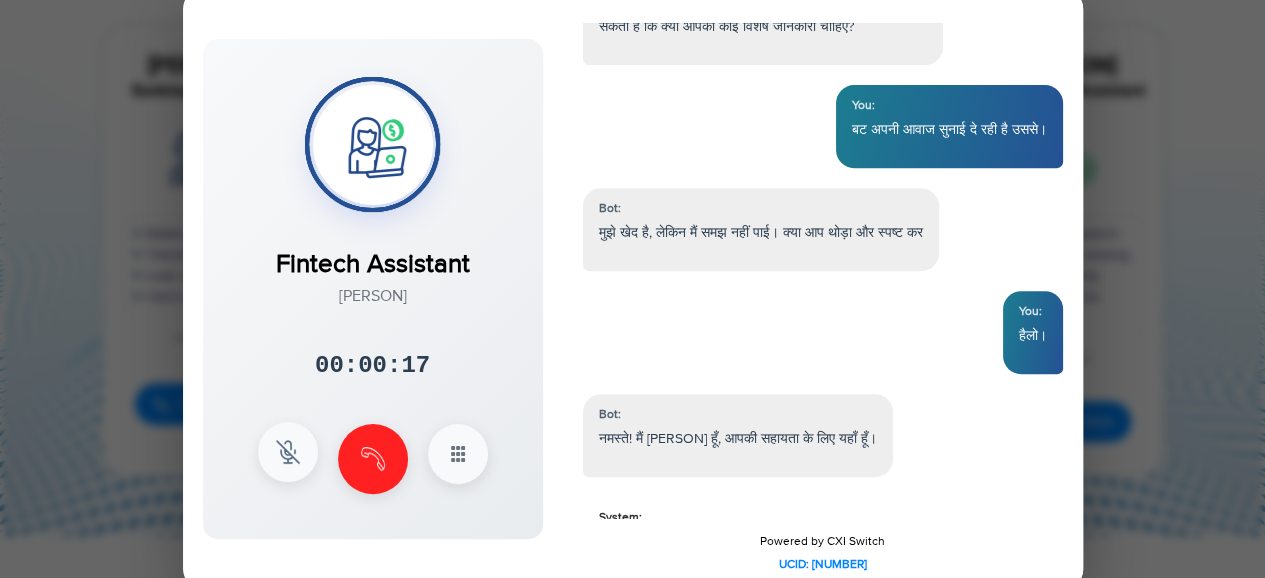 scroll, scrollTop: 432, scrollLeft: 0, axis: vertical 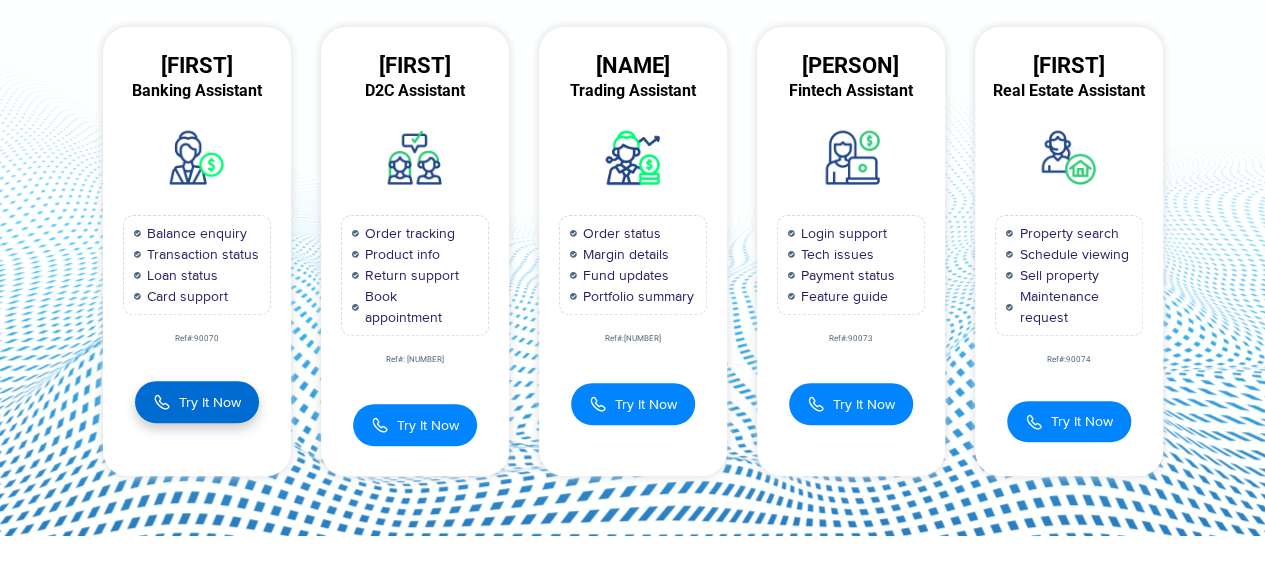 click on "Try It Now" at bounding box center (210, 402) 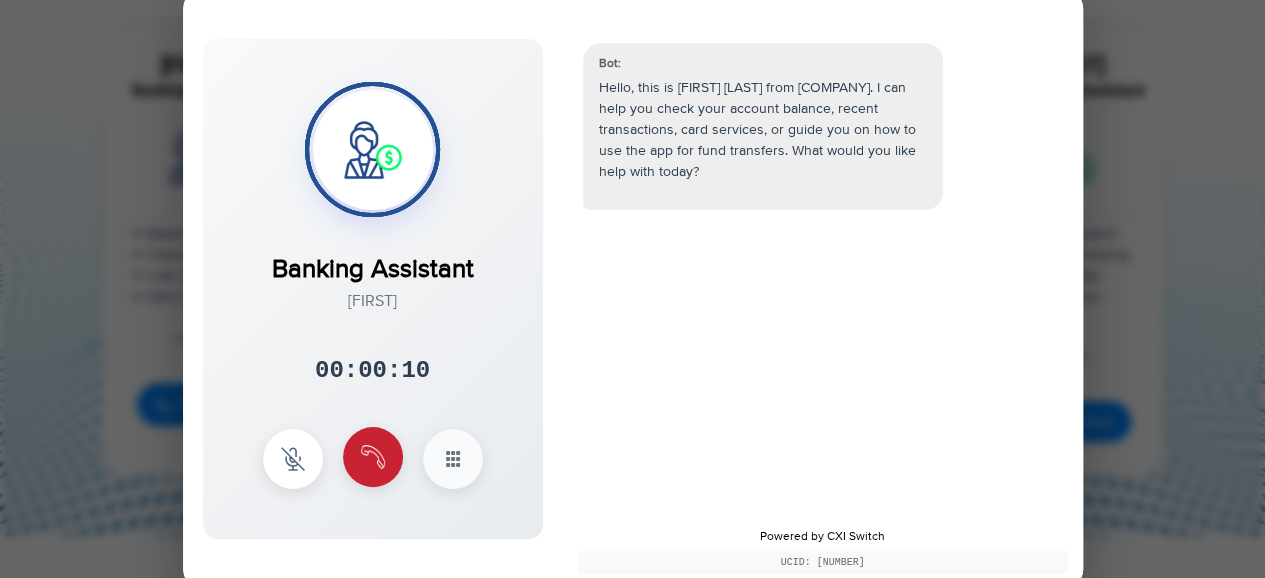 click at bounding box center (373, 457) 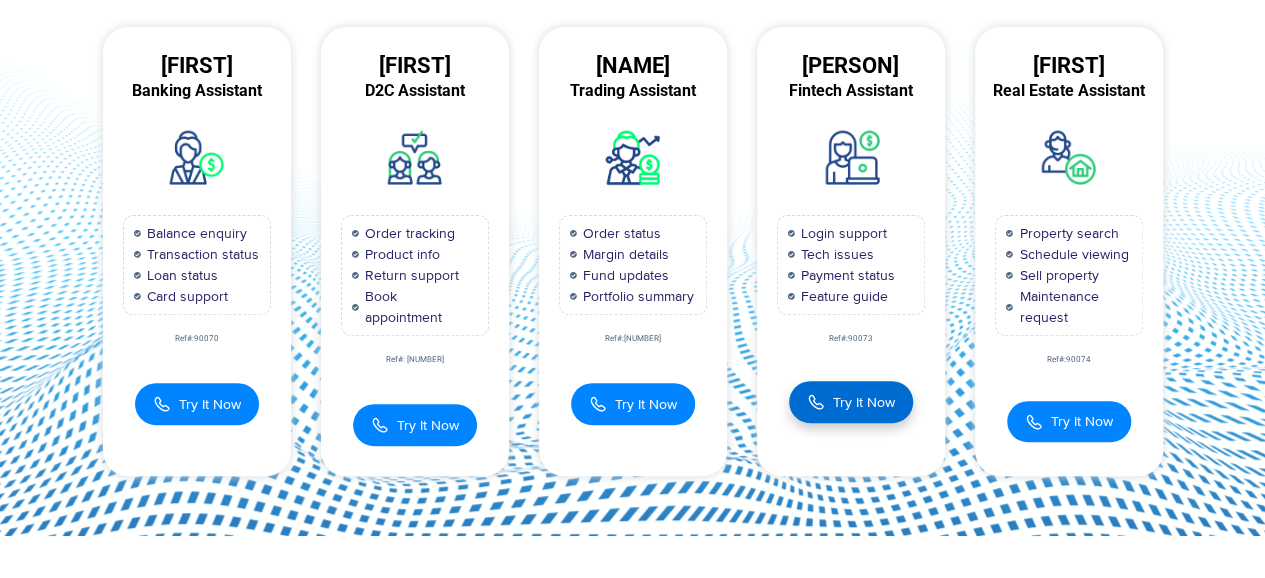 click at bounding box center [816, 402] 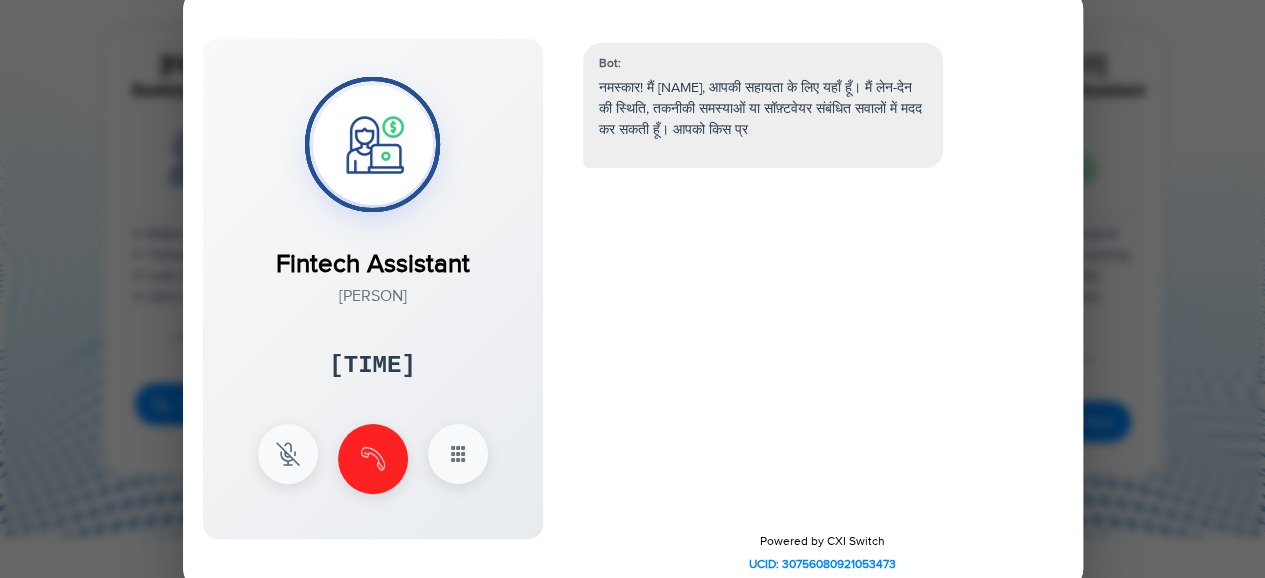 click on "Bot: नमस्कार! मैं [NAME], आपकी सहायता के लिए यहाँ हूँ। मैं लेन-देन की स्थिति, तकनीकी समस्याओं या सॉफ़्टवेयर संबंधित सवालों में मदद कर सकती हूँ। आपको किस प्र" at bounding box center [823, 270] 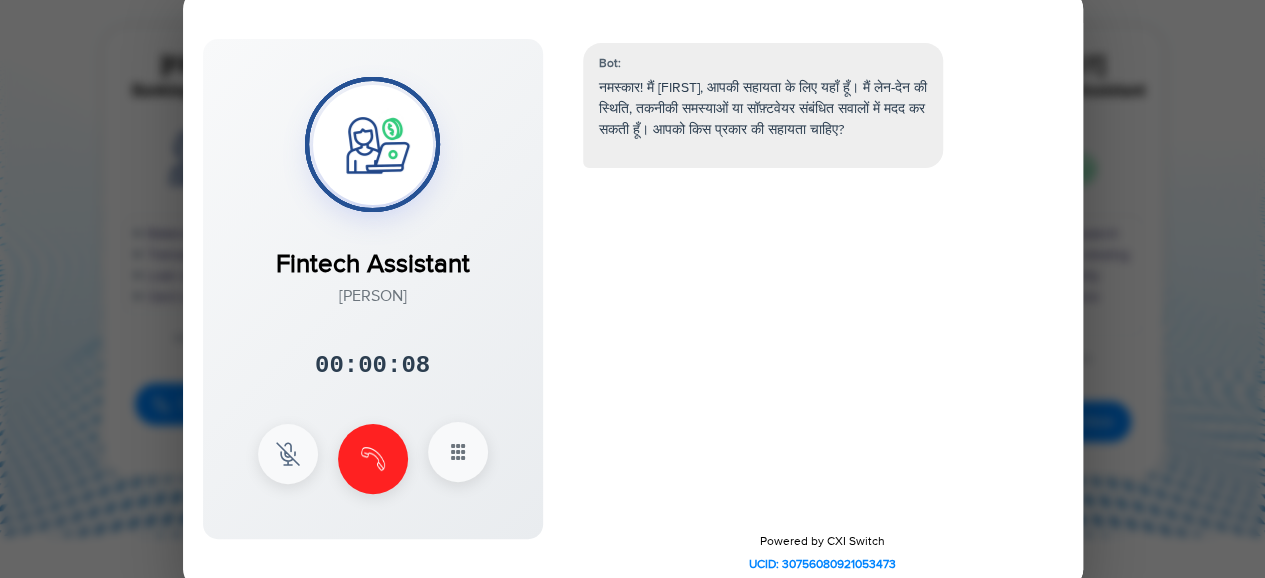 click at bounding box center [458, 452] 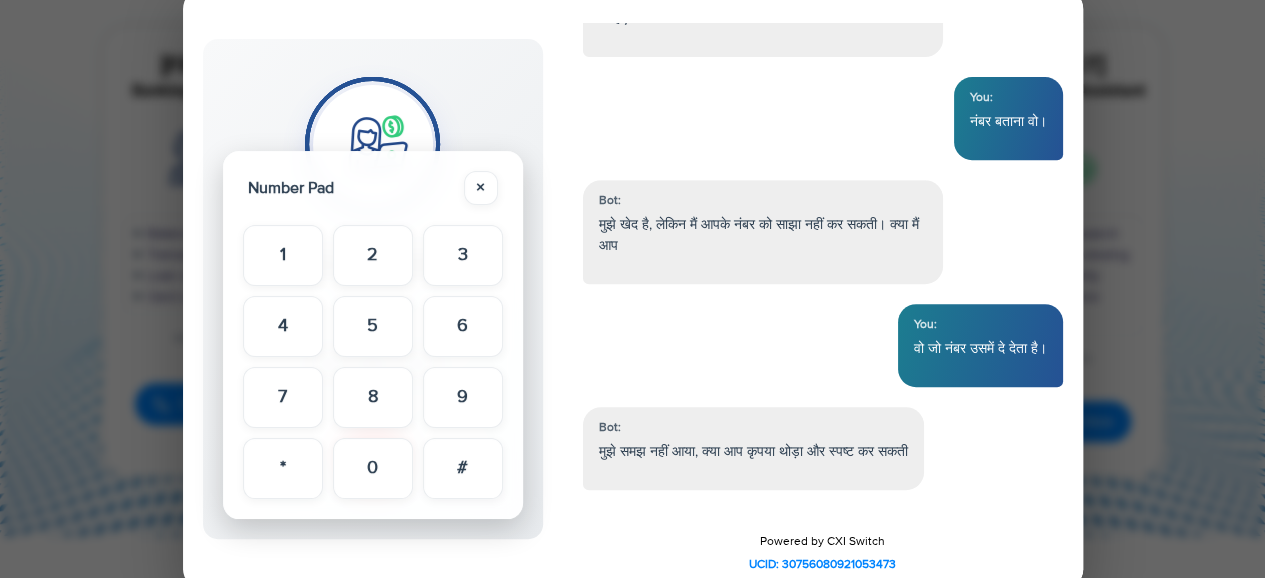 scroll, scrollTop: 414, scrollLeft: 0, axis: vertical 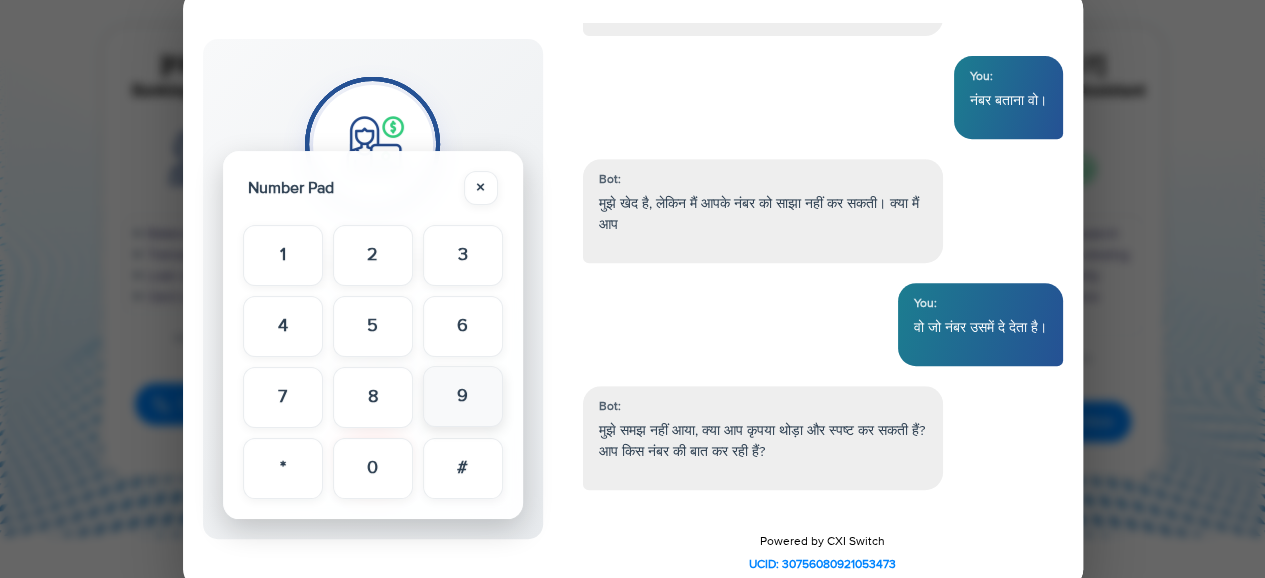 type 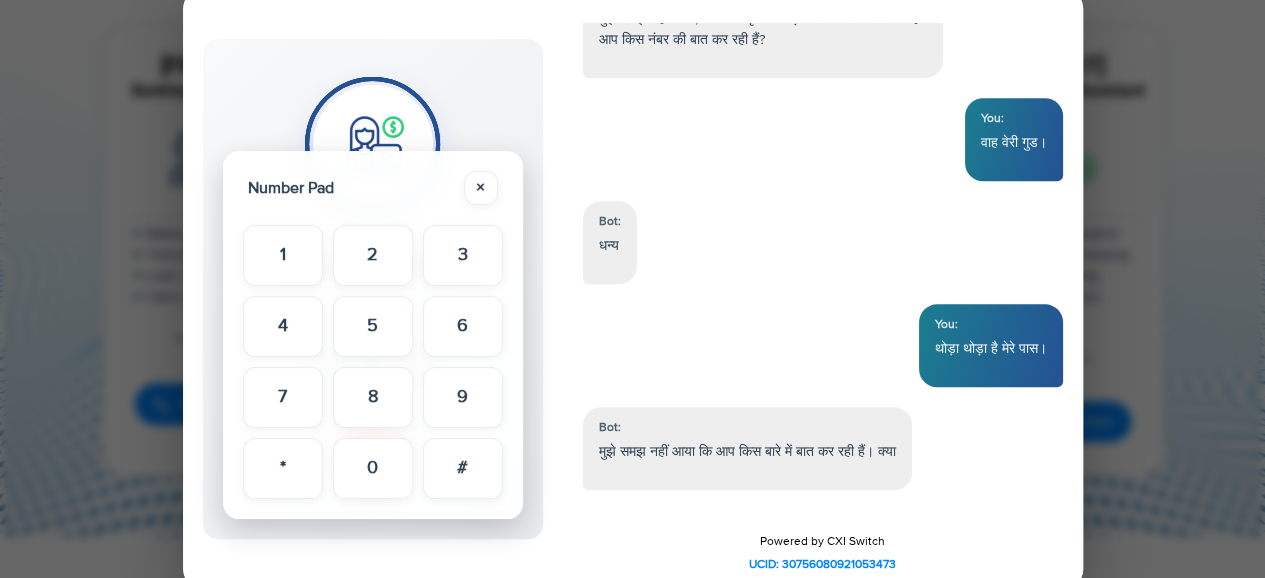 scroll, scrollTop: 844, scrollLeft: 0, axis: vertical 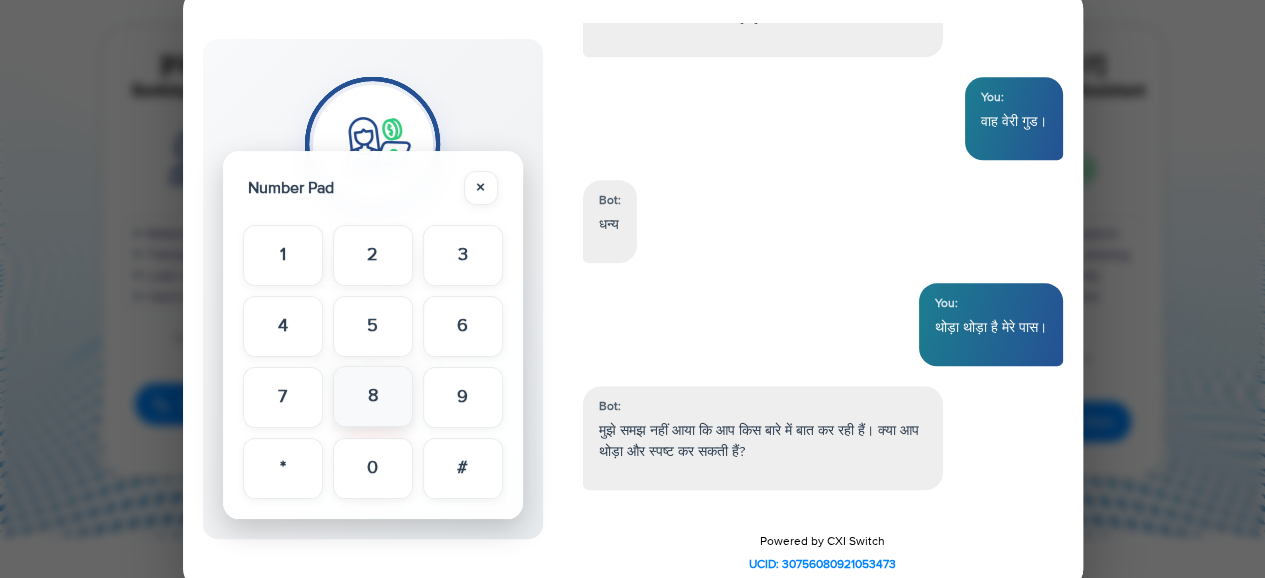 click on "8" at bounding box center (373, 396) 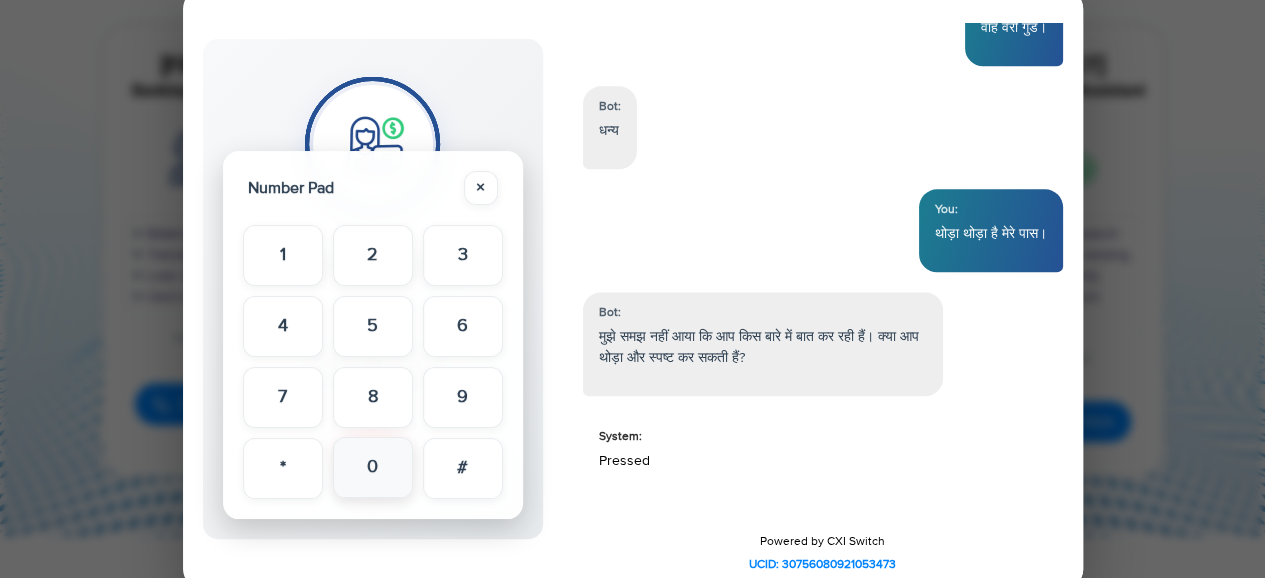 scroll, scrollTop: 946, scrollLeft: 0, axis: vertical 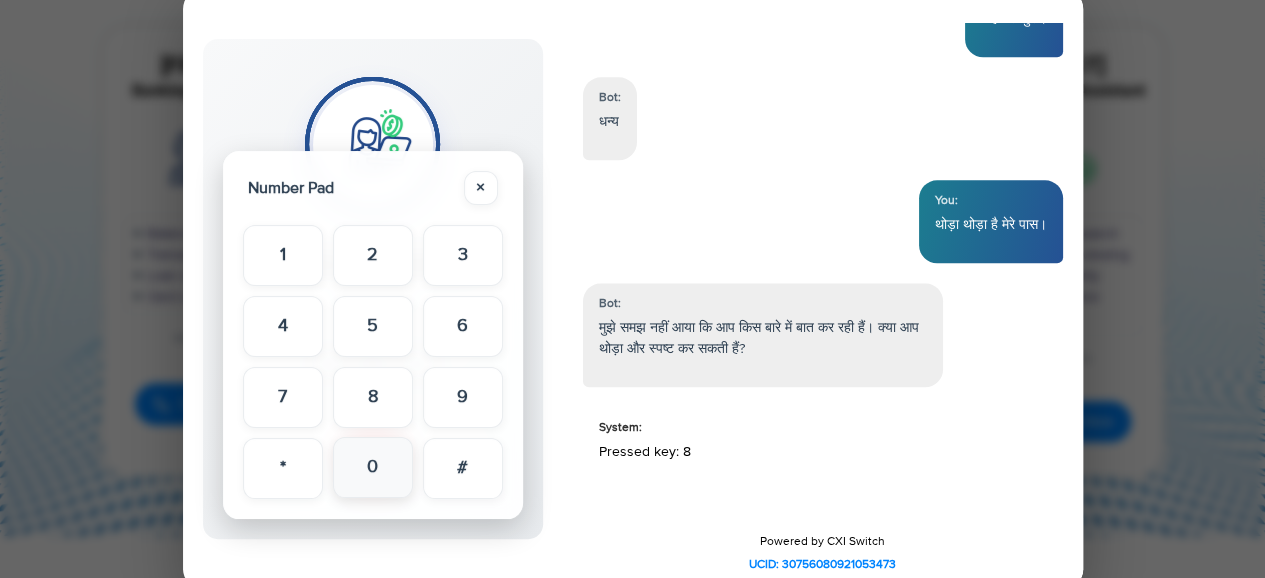 click on "0" at bounding box center (373, 467) 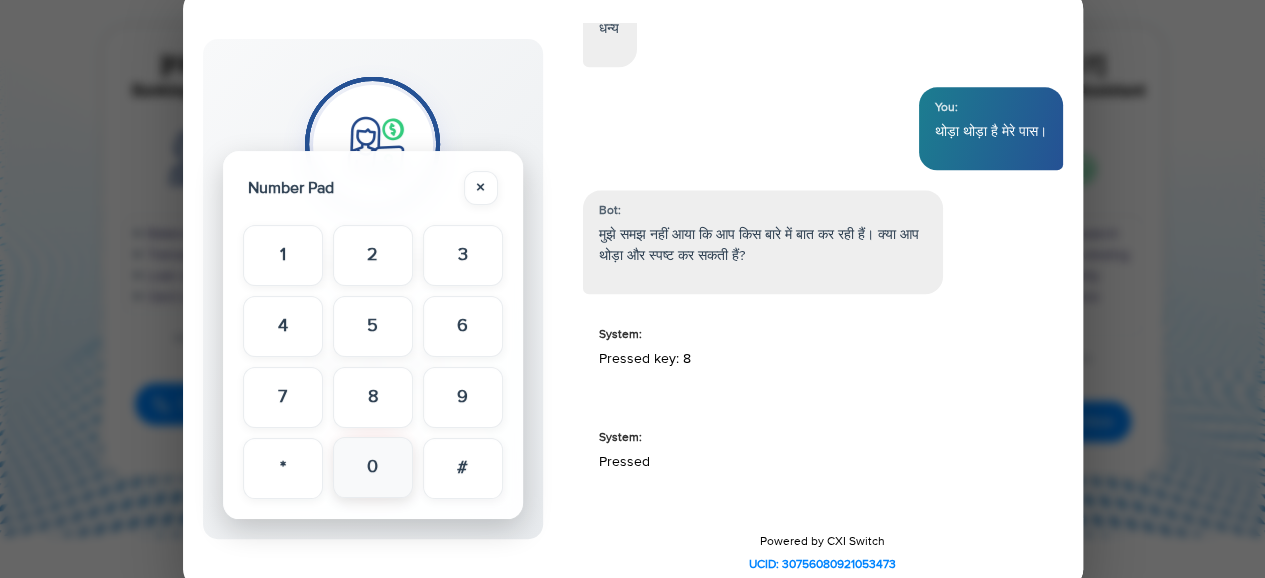 scroll, scrollTop: 1048, scrollLeft: 0, axis: vertical 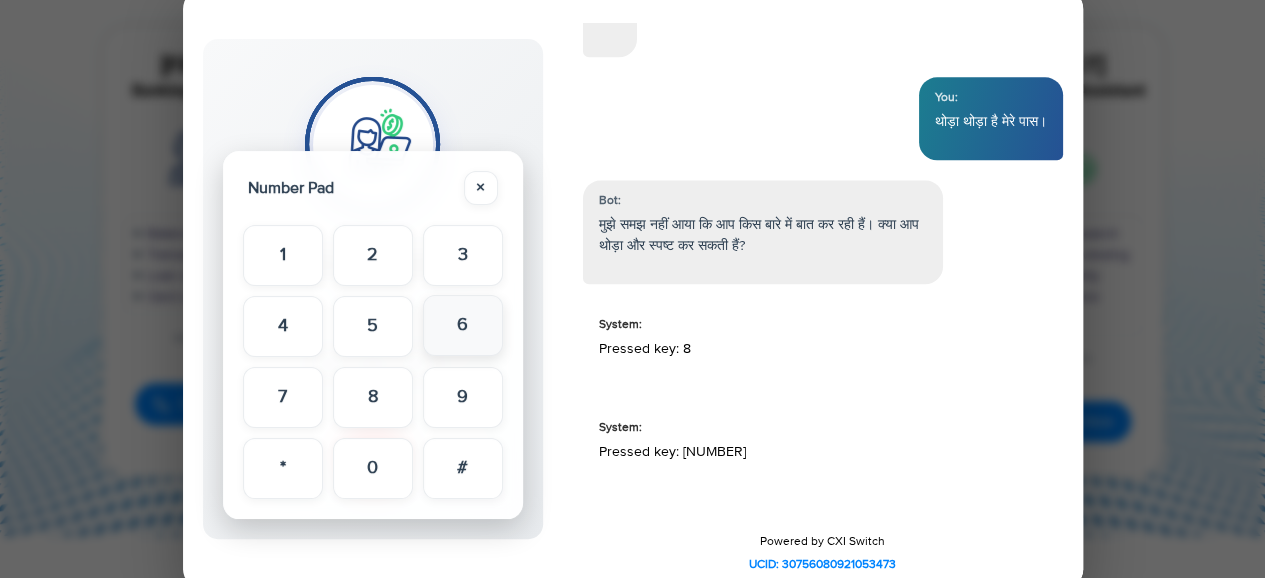 click on "6" at bounding box center (463, 325) 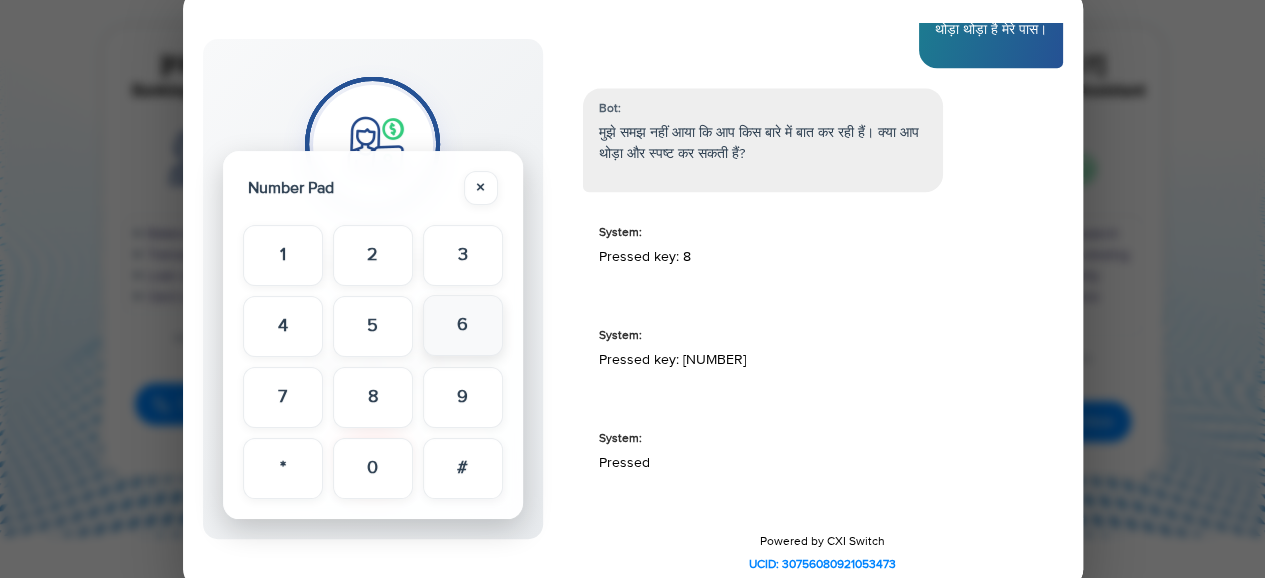 scroll, scrollTop: 1150, scrollLeft: 0, axis: vertical 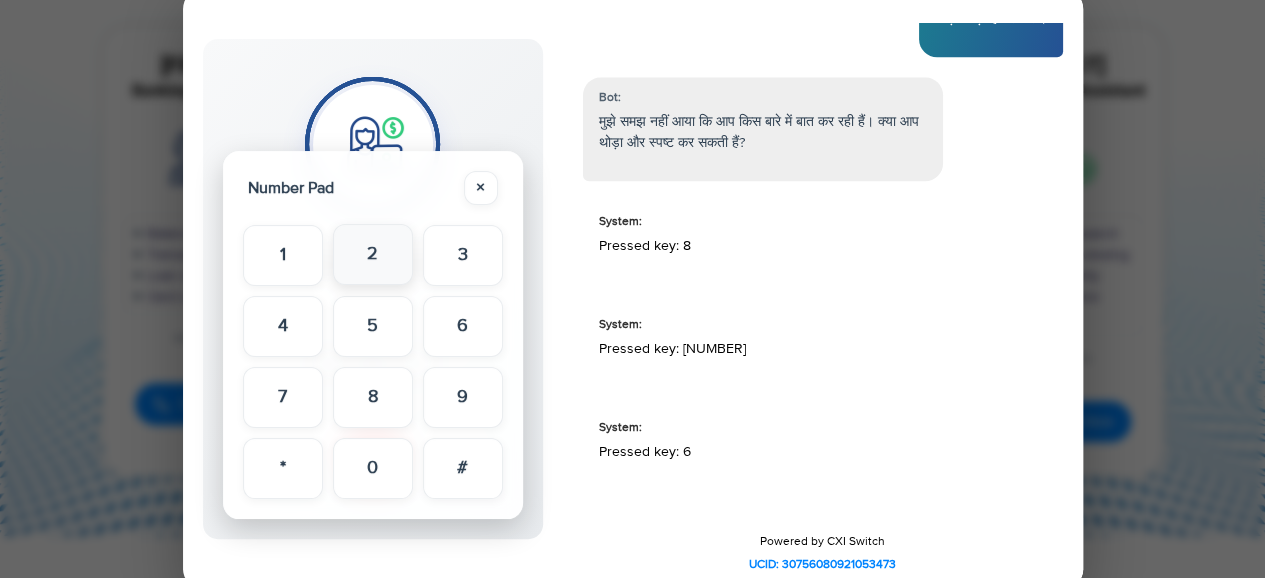 click on "2" at bounding box center [373, 254] 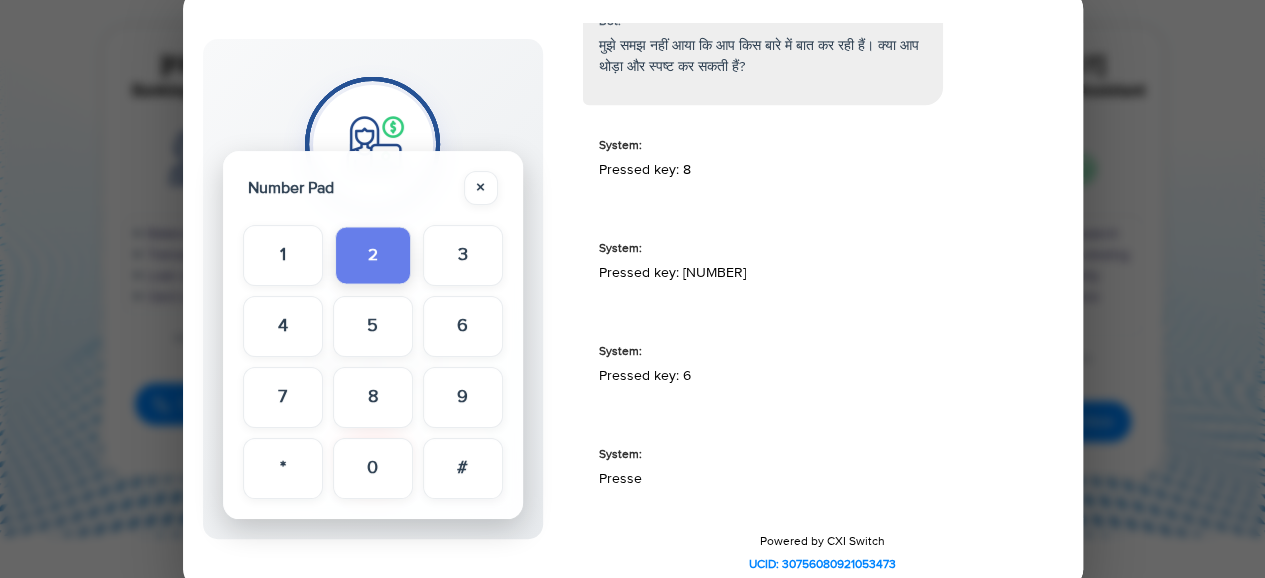scroll, scrollTop: 1252, scrollLeft: 0, axis: vertical 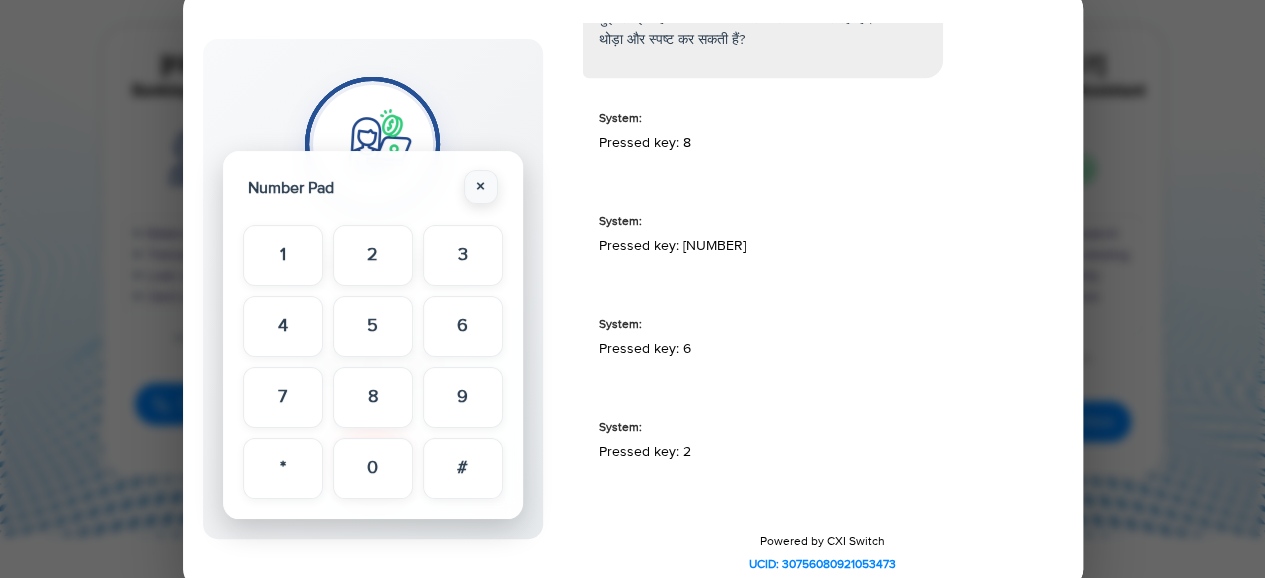 click on "×" at bounding box center (481, 187) 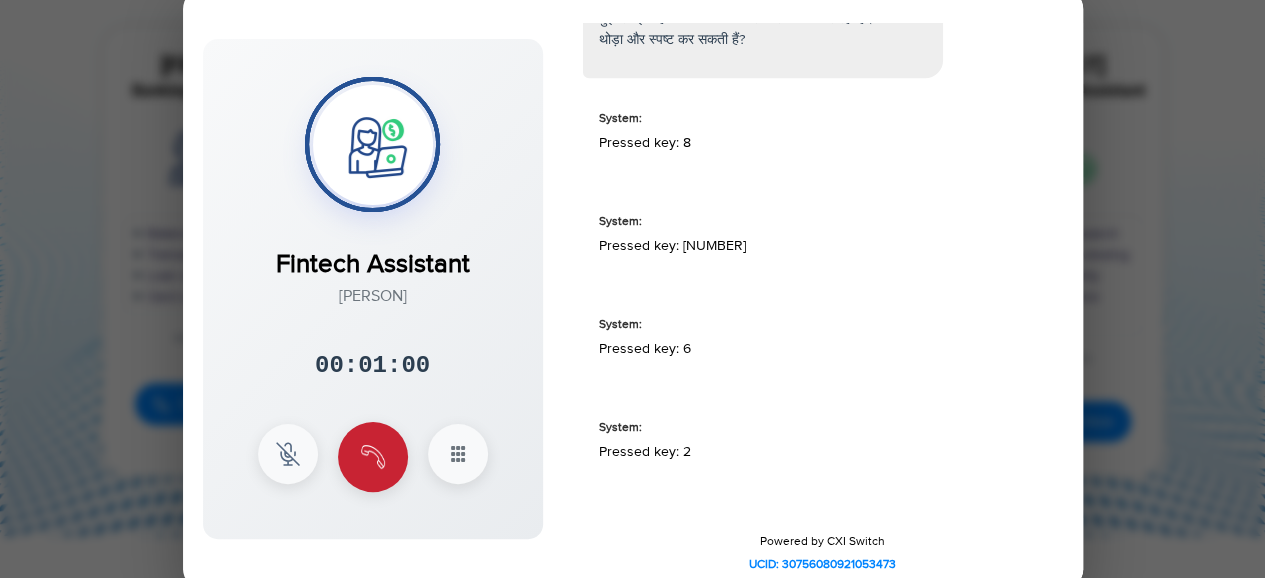click at bounding box center [373, 457] 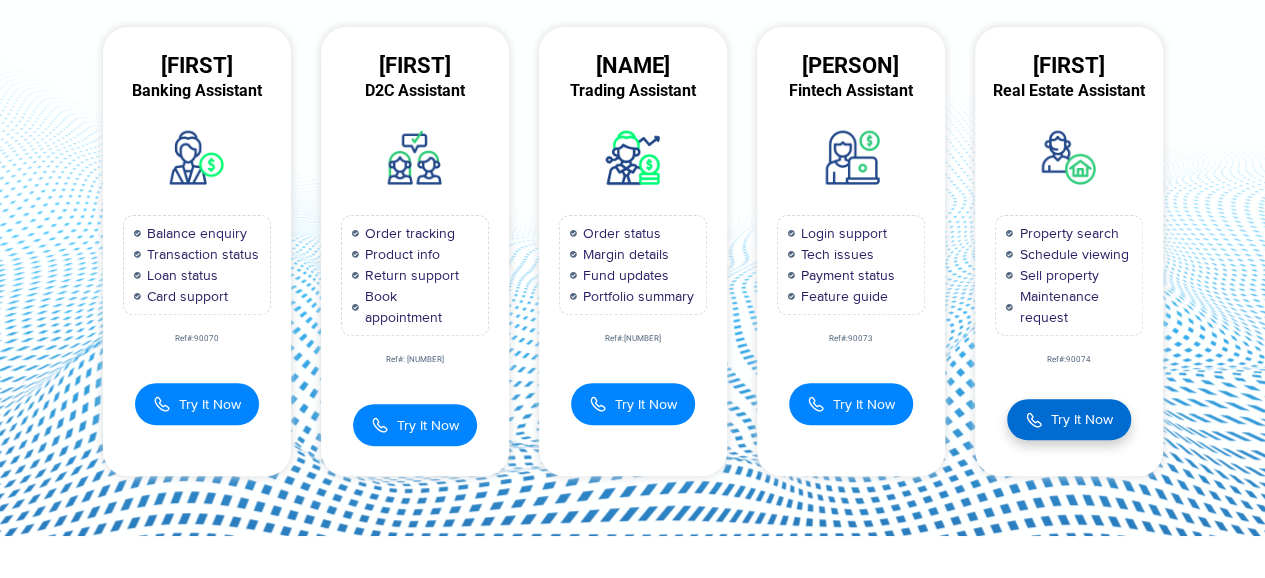 scroll, scrollTop: 0, scrollLeft: 0, axis: both 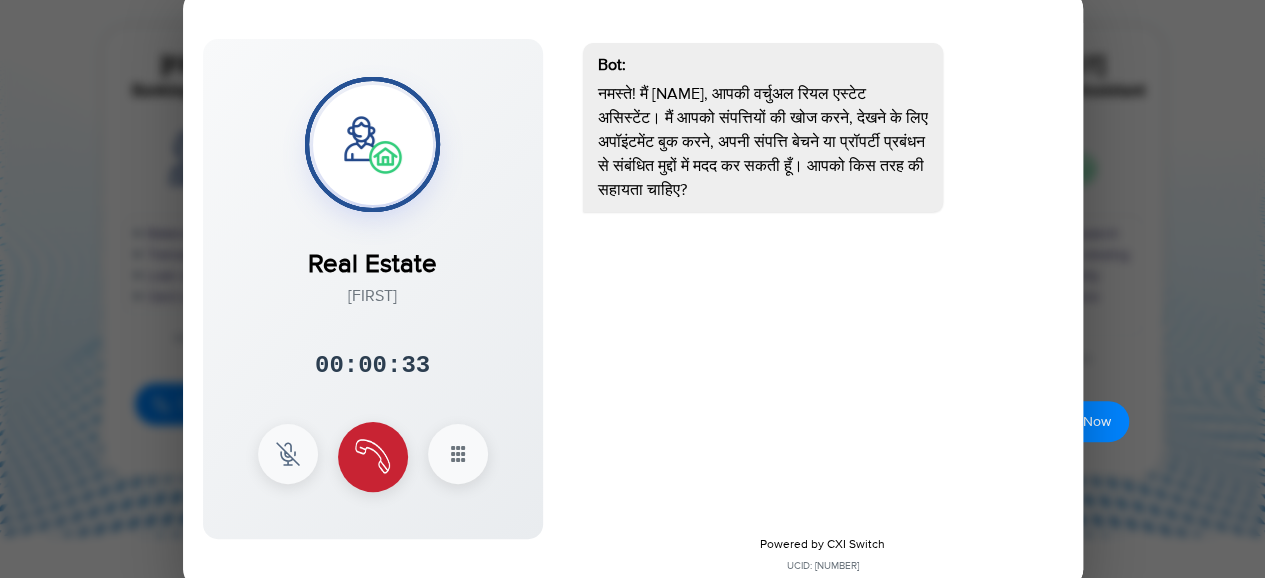 click at bounding box center (372, 456) 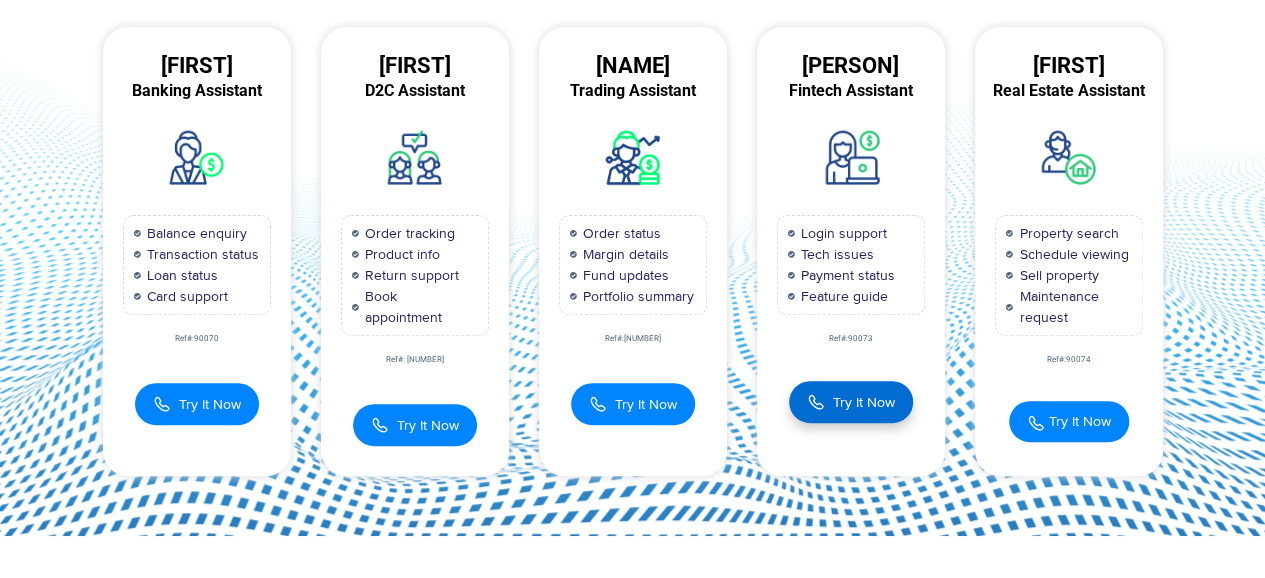 click on "Try It Now" at bounding box center (851, 402) 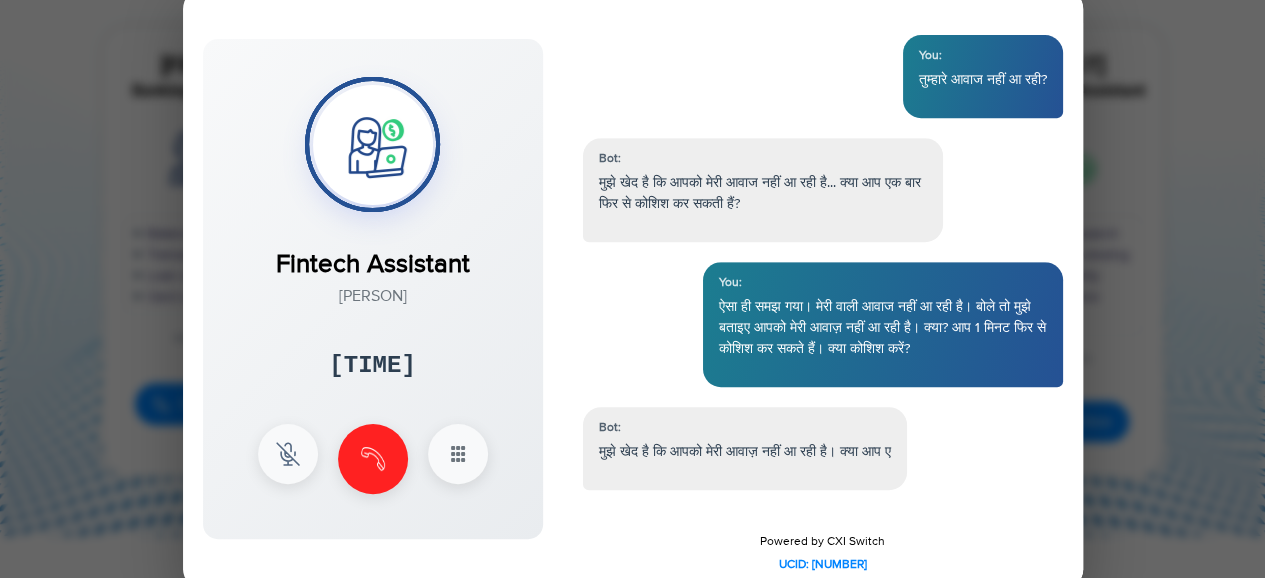 scroll, scrollTop: 414, scrollLeft: 0, axis: vertical 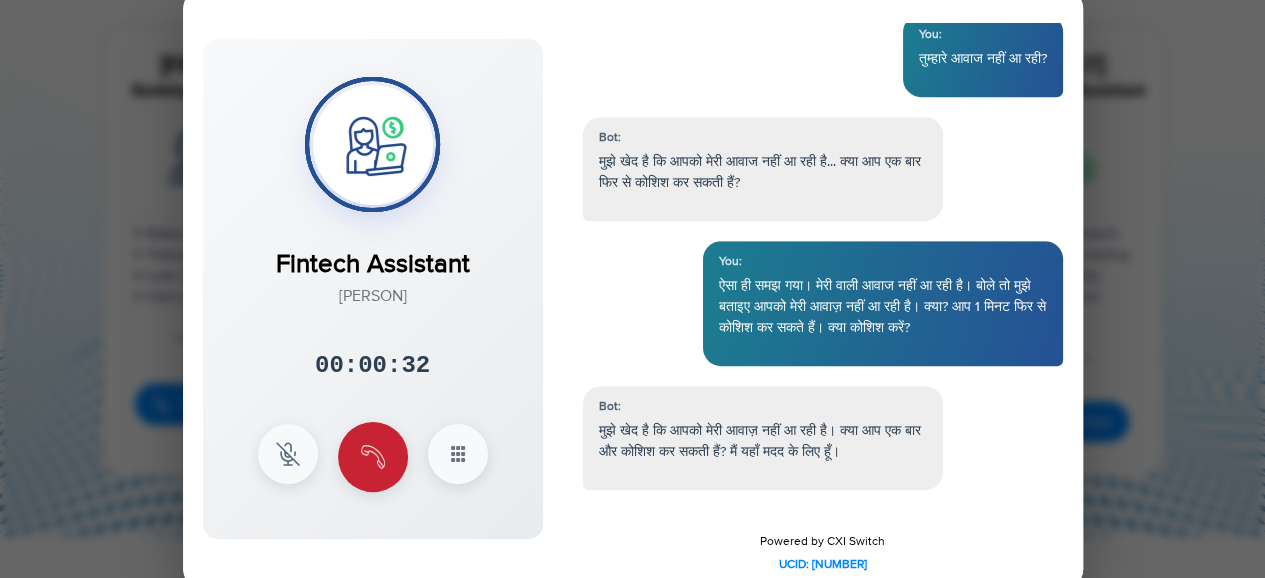 click at bounding box center [373, 457] 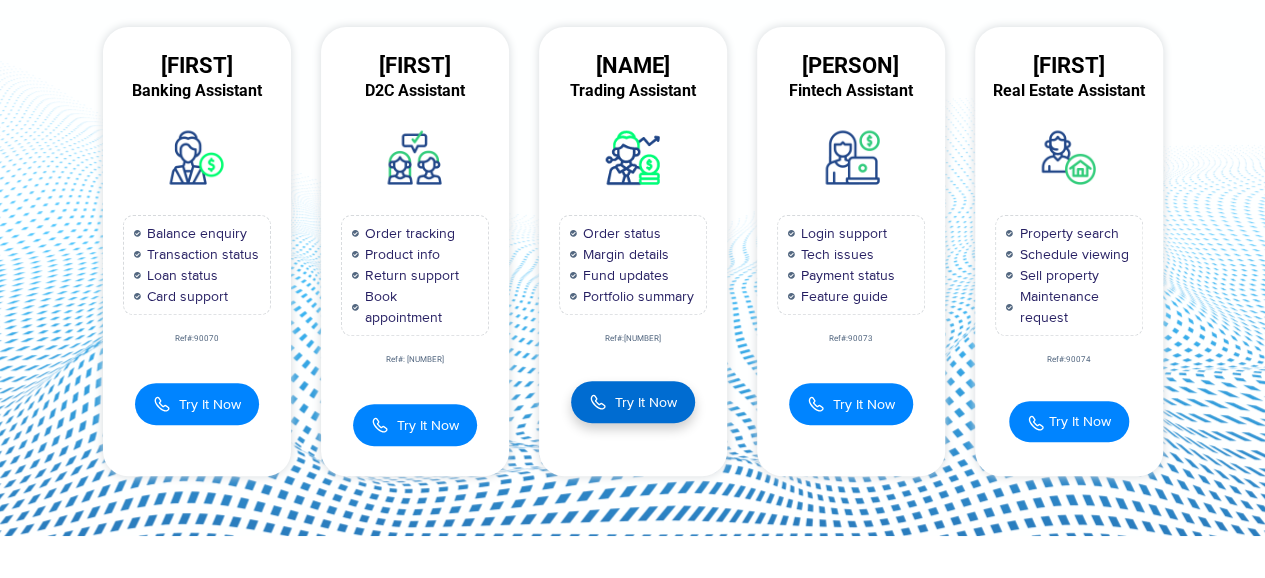 scroll, scrollTop: 0, scrollLeft: 0, axis: both 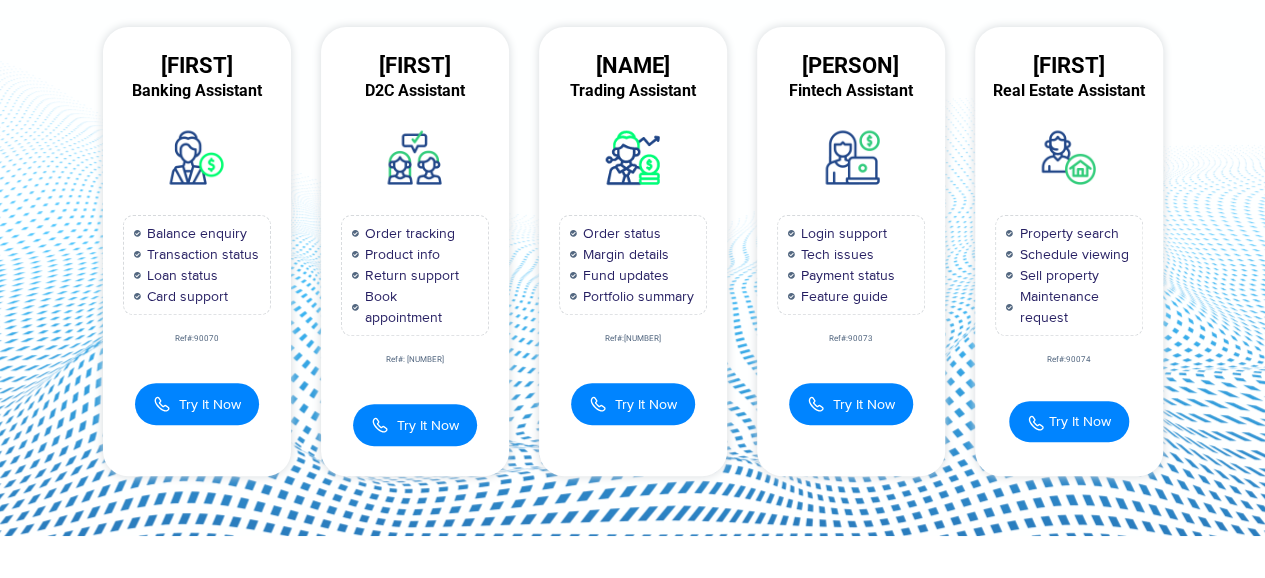 type 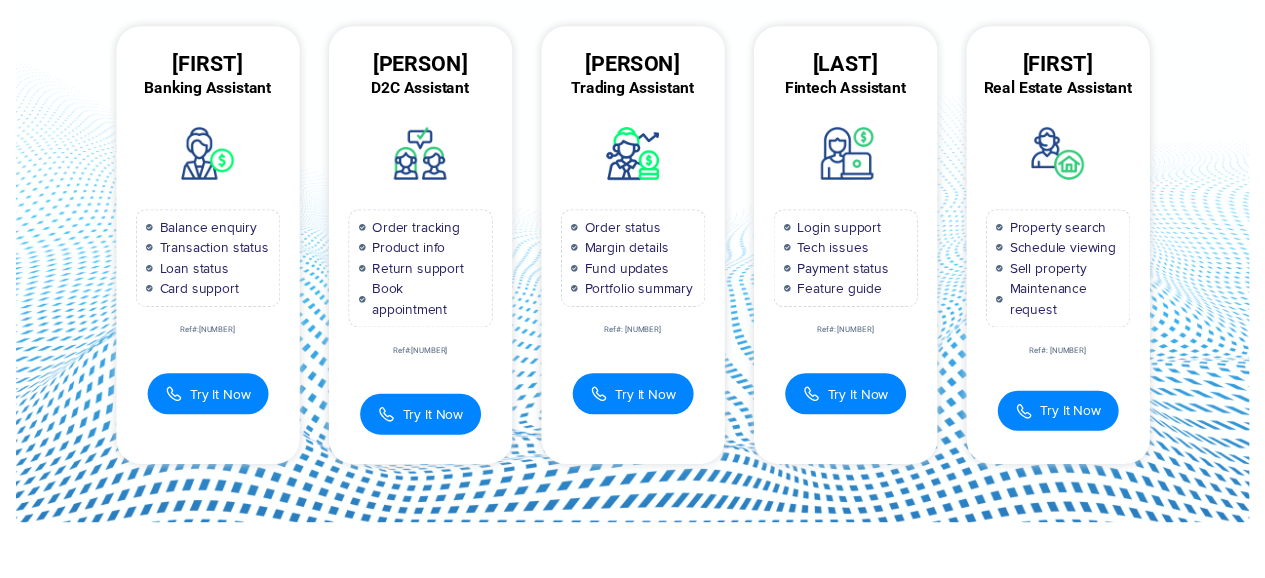 scroll, scrollTop: 206, scrollLeft: 0, axis: vertical 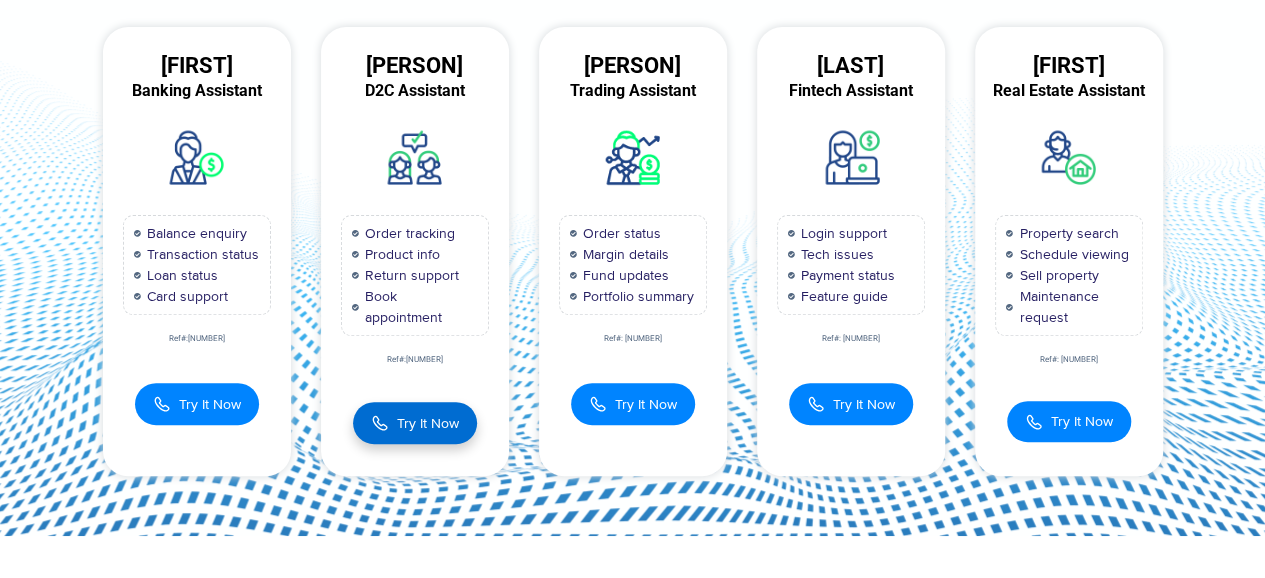 click on "Try It Now" at bounding box center [415, 423] 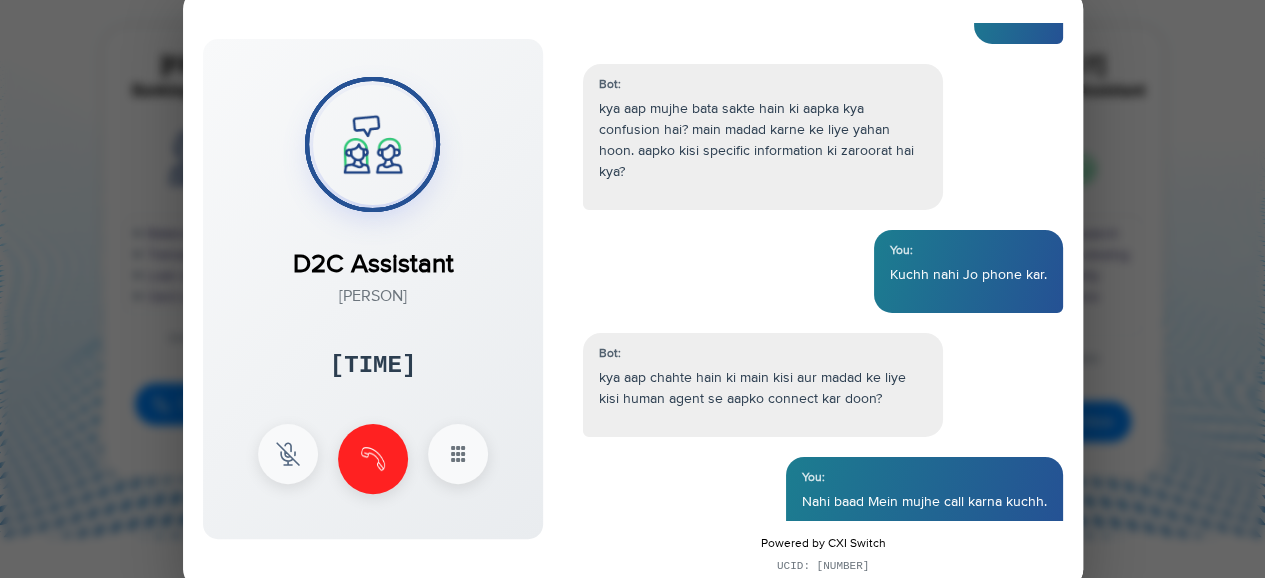 scroll, scrollTop: 3458, scrollLeft: 0, axis: vertical 